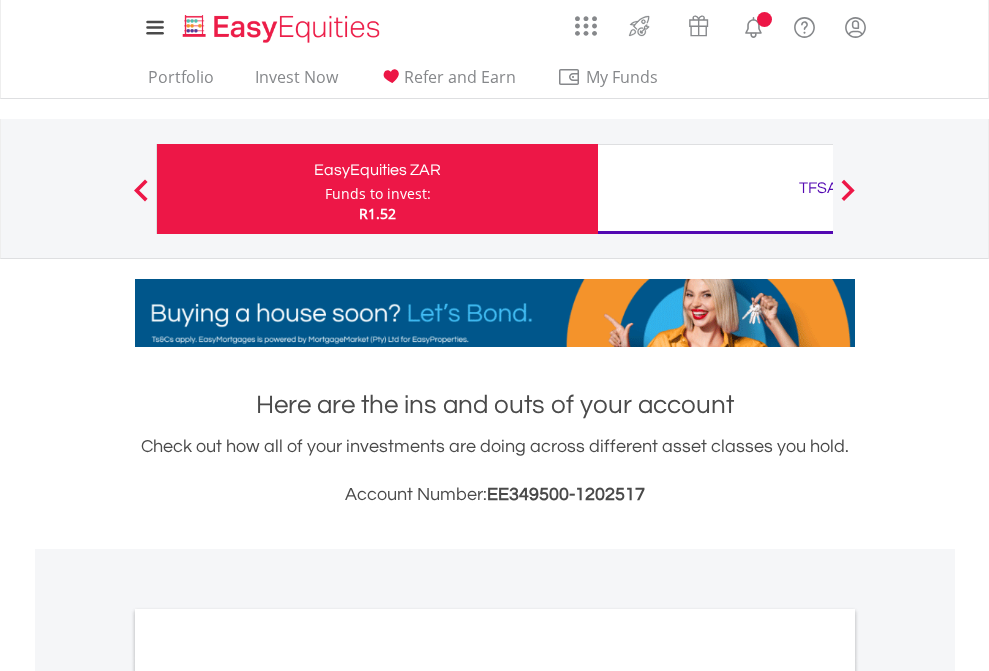 scroll, scrollTop: 0, scrollLeft: 0, axis: both 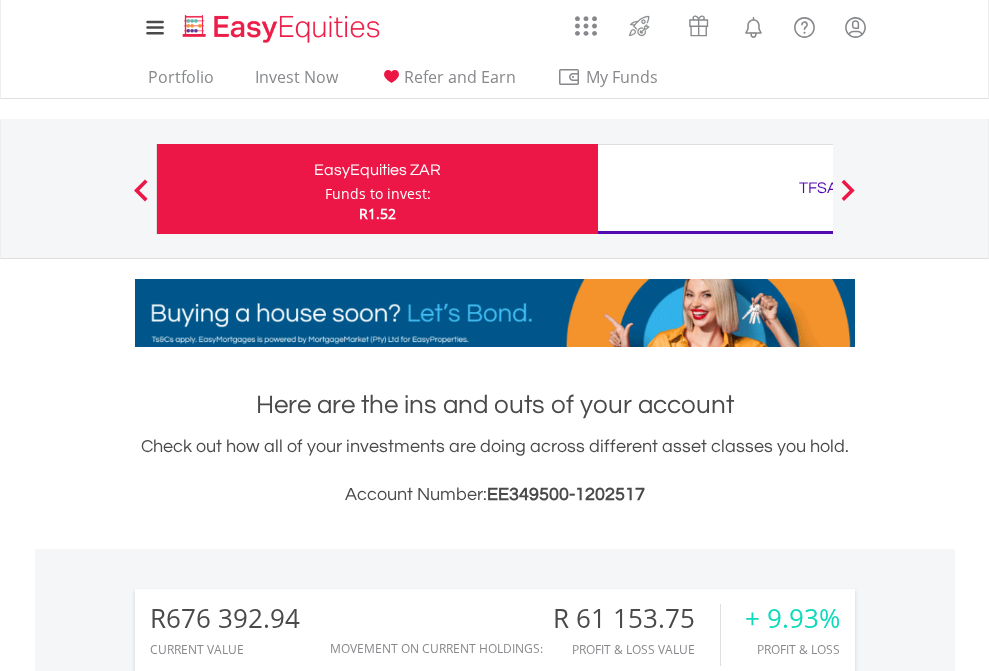 click on "Funds to invest:" at bounding box center (378, 194) 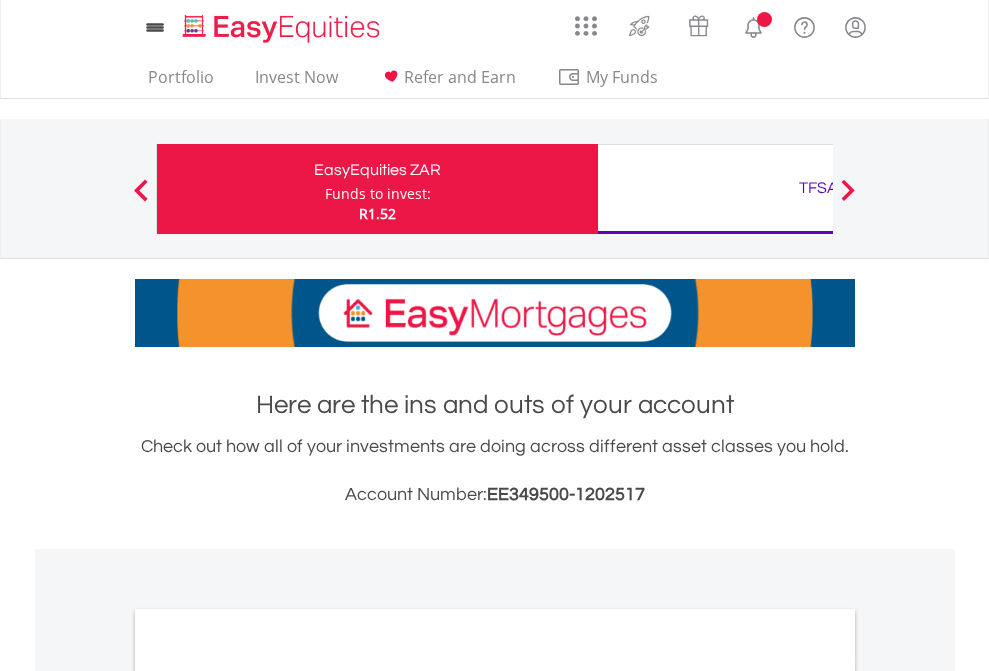 scroll, scrollTop: 0, scrollLeft: 0, axis: both 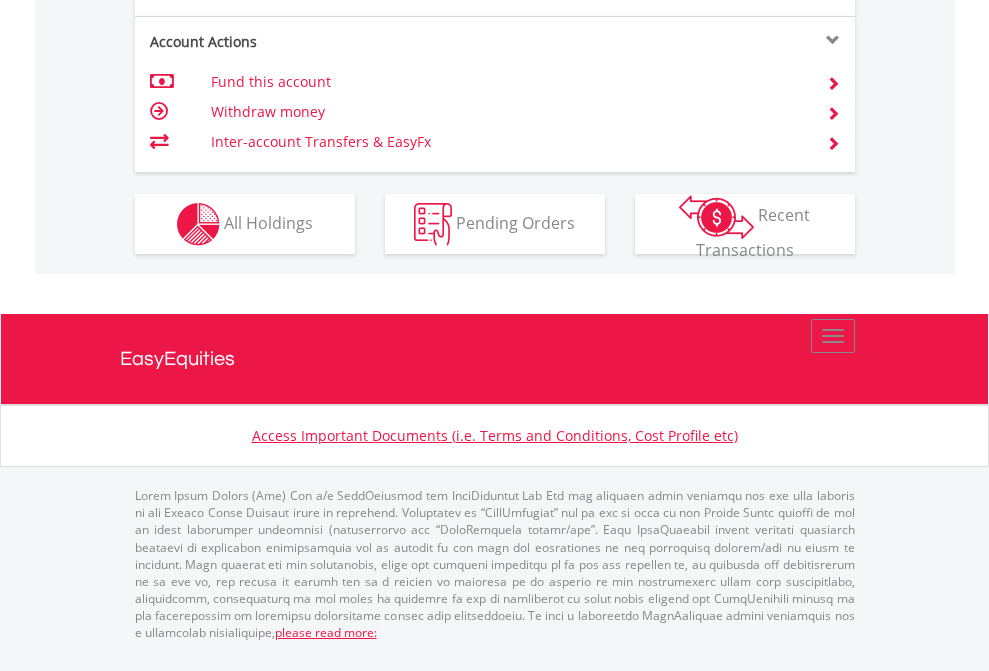 click on "Investment types" at bounding box center (706, -337) 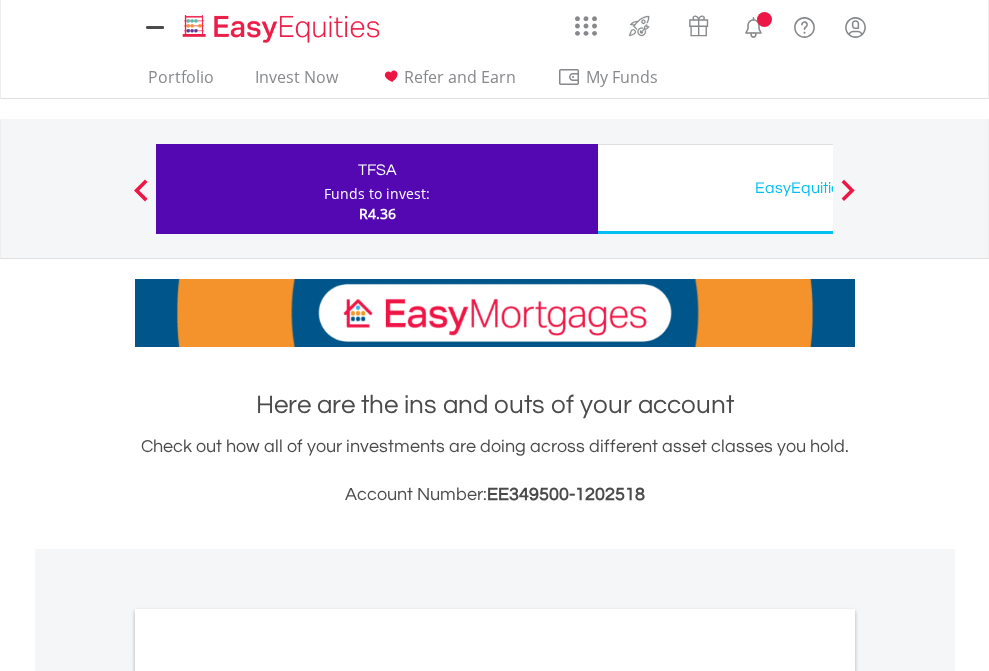 scroll, scrollTop: 0, scrollLeft: 0, axis: both 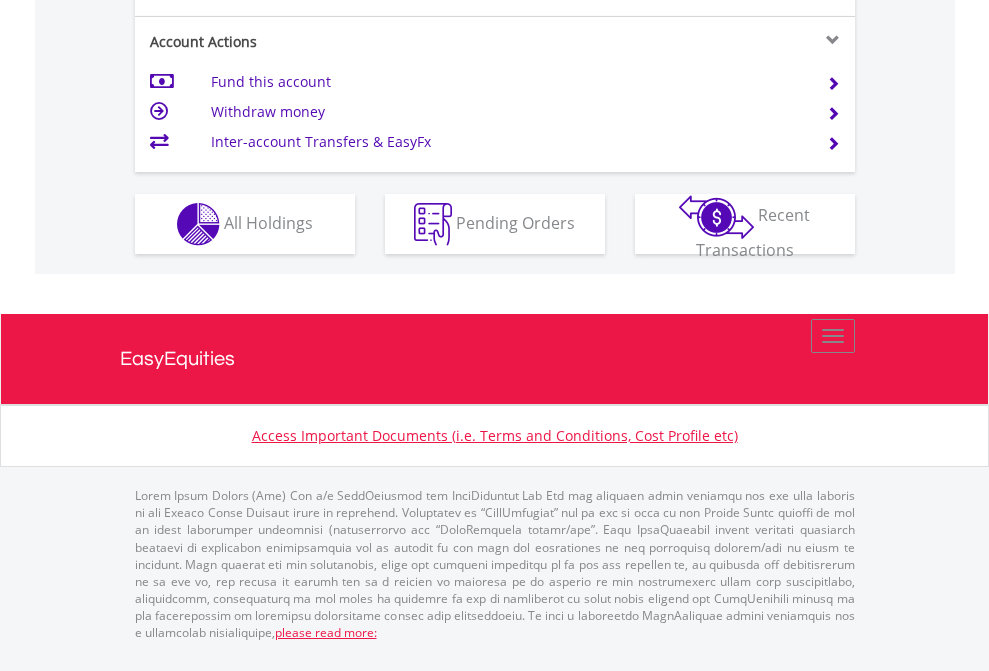 click on "Investment types" at bounding box center (706, -337) 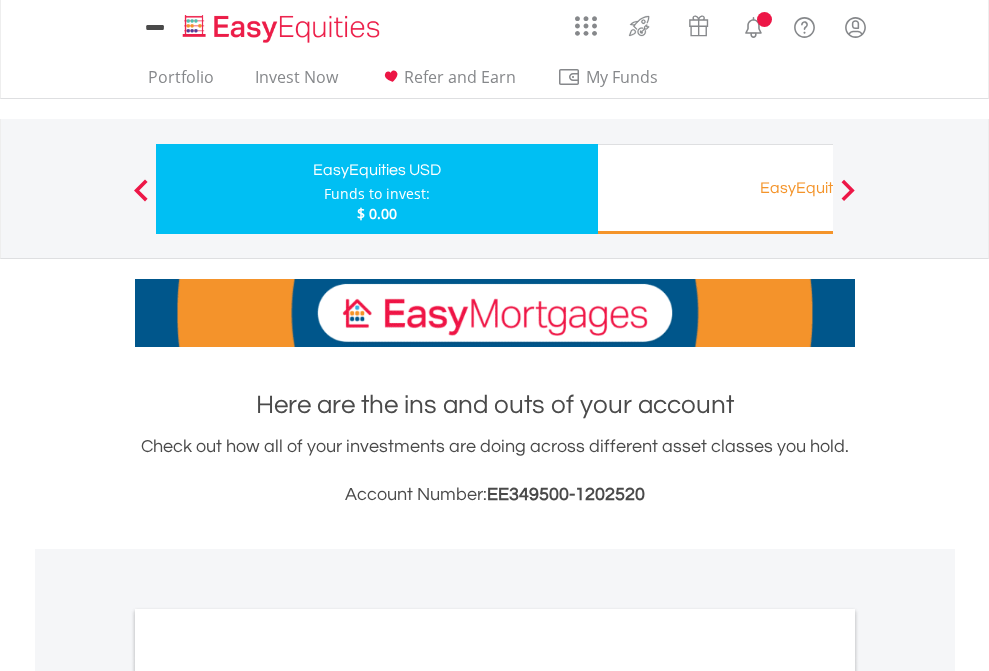 scroll, scrollTop: 0, scrollLeft: 0, axis: both 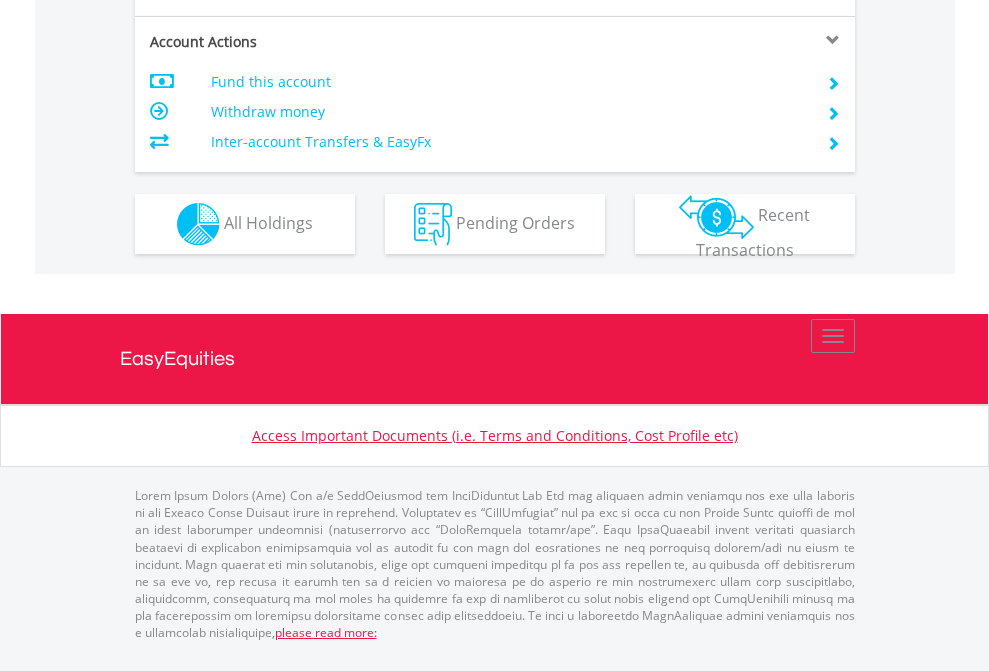 click on "Investment types" at bounding box center (706, -337) 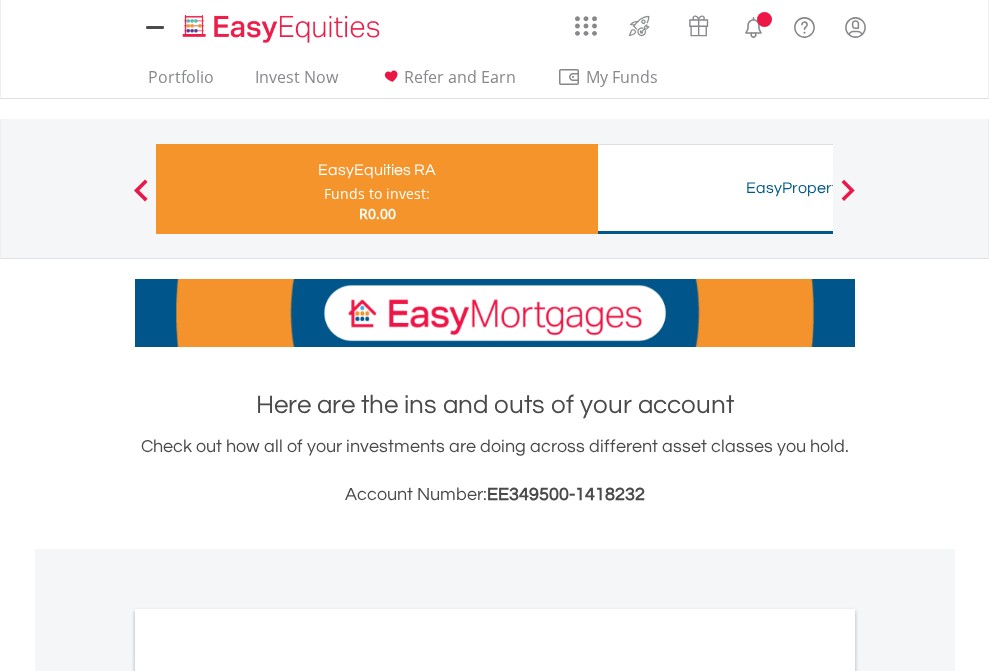 scroll, scrollTop: 0, scrollLeft: 0, axis: both 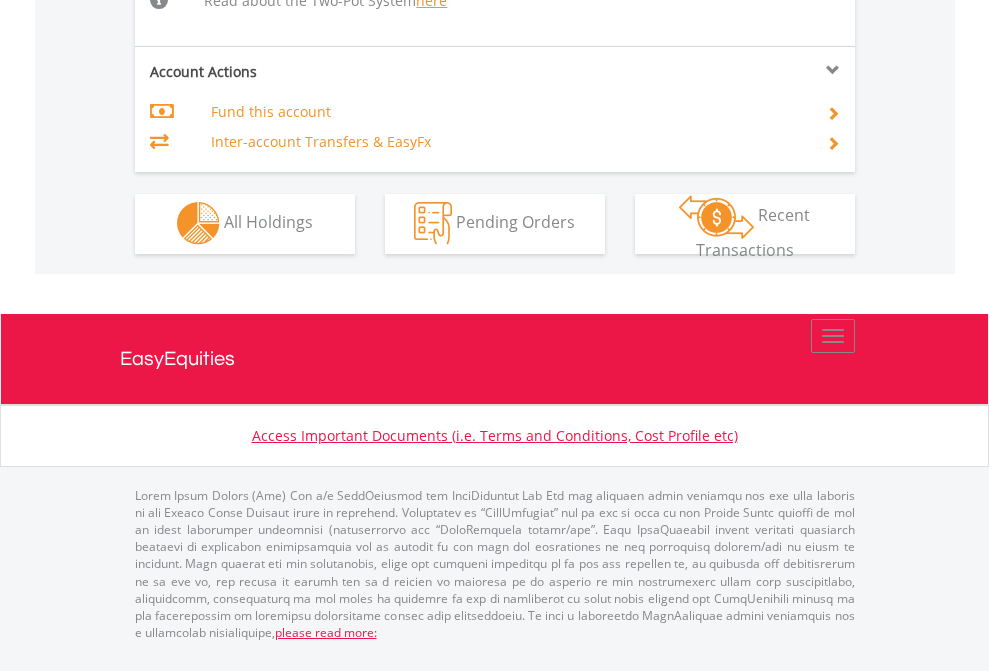 click on "Investment types" at bounding box center (706, -534) 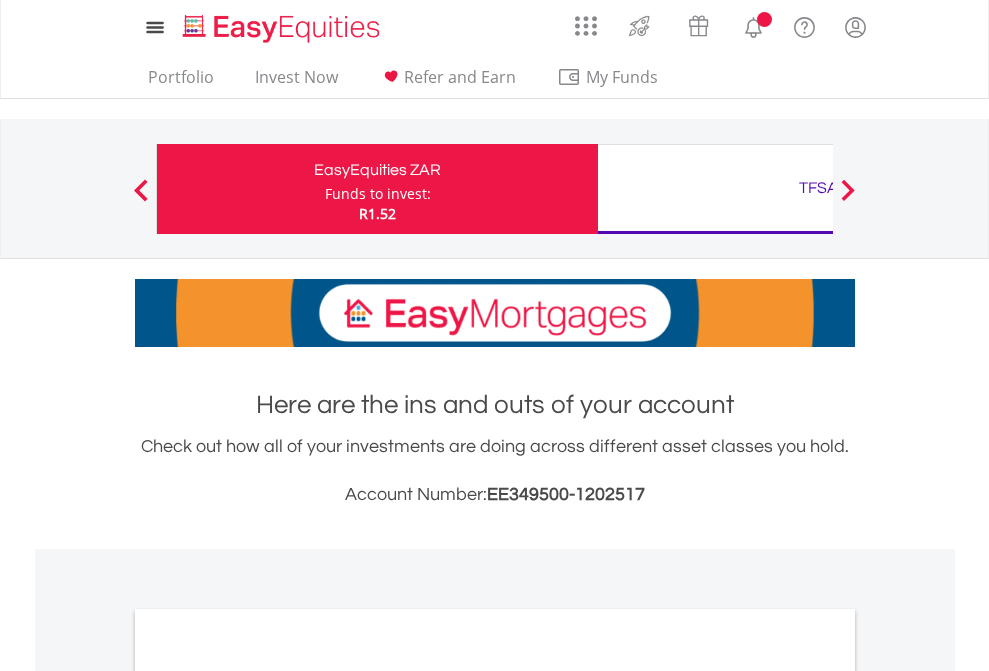 scroll, scrollTop: 0, scrollLeft: 0, axis: both 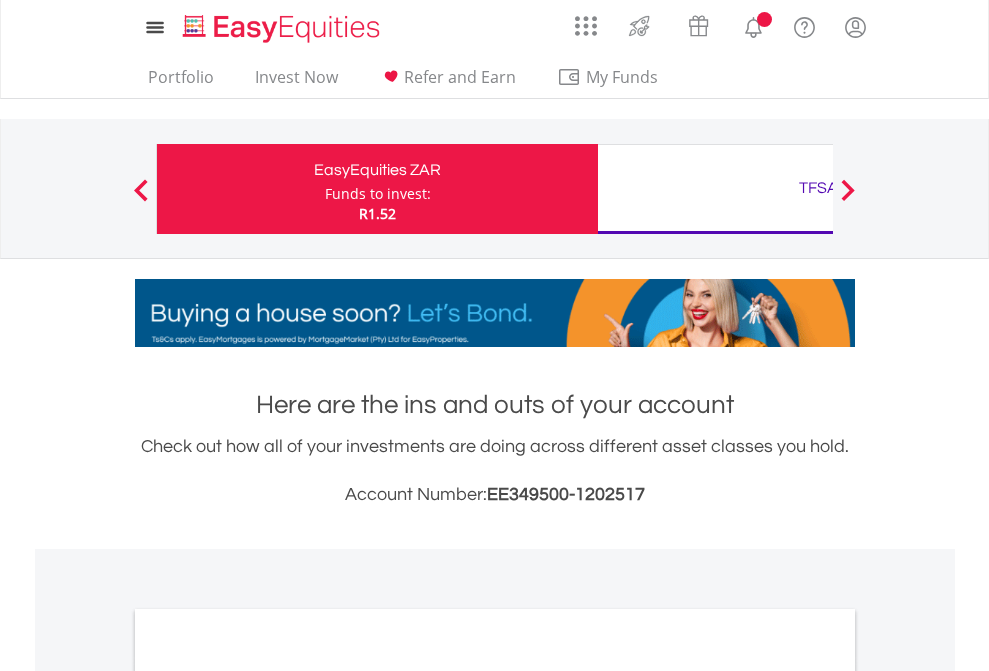click on "All Holdings" at bounding box center [268, 1096] 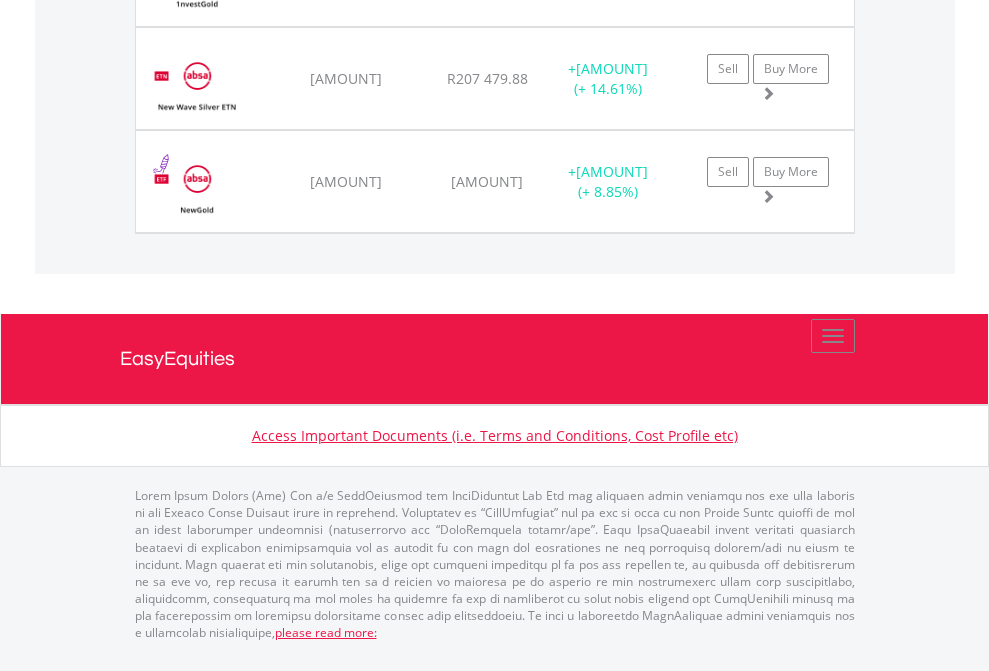 click on "TFSA" at bounding box center (818, -1174) 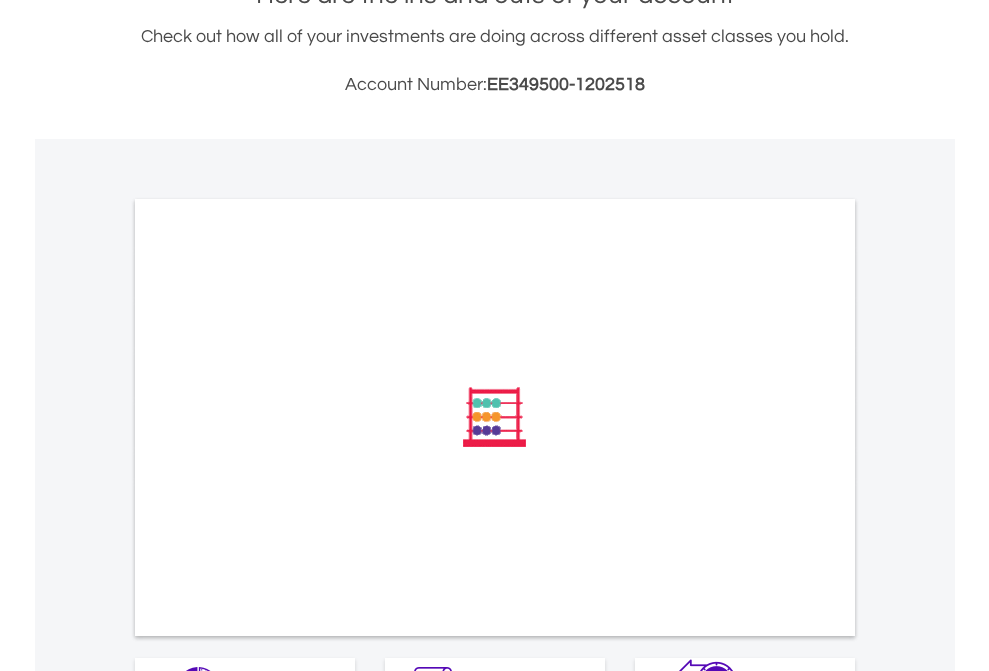 click on "All Holdings" at bounding box center [268, 686] 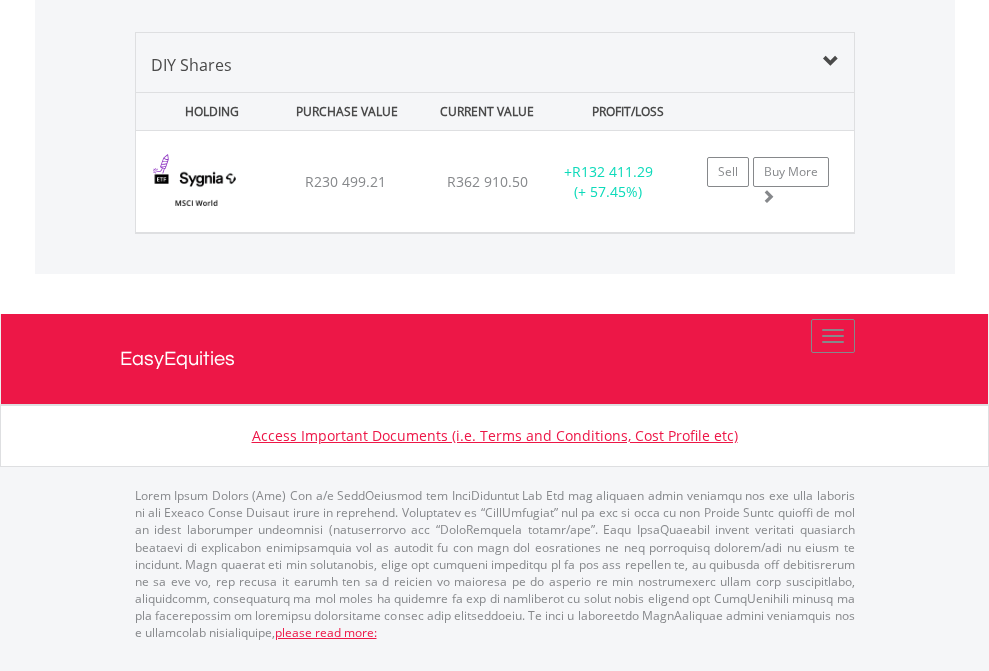 scroll, scrollTop: 2225, scrollLeft: 0, axis: vertical 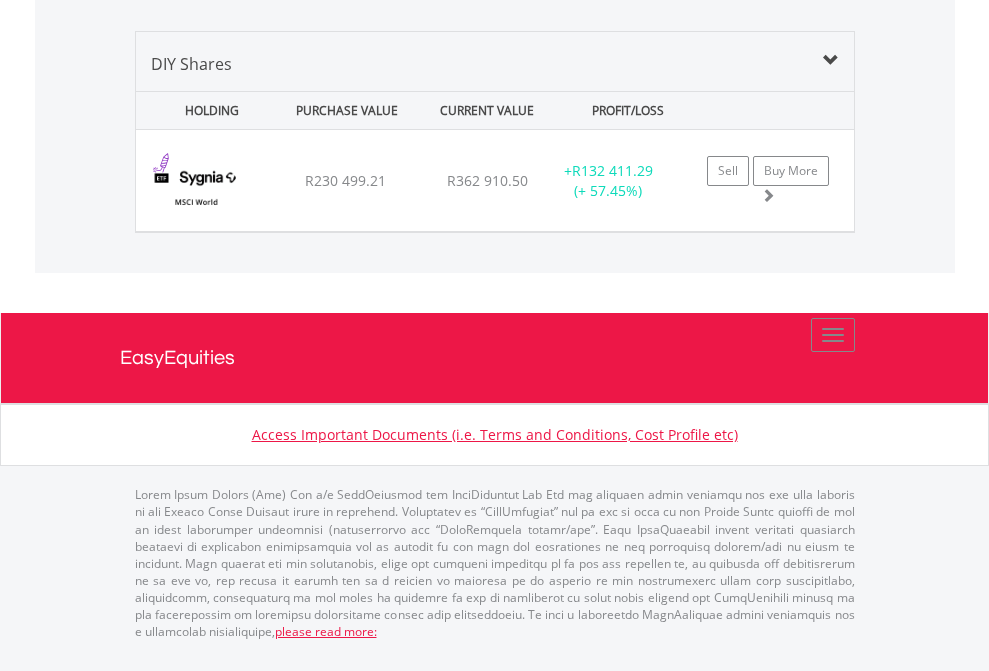 click on "EasyEquities USD" at bounding box center [818, -1339] 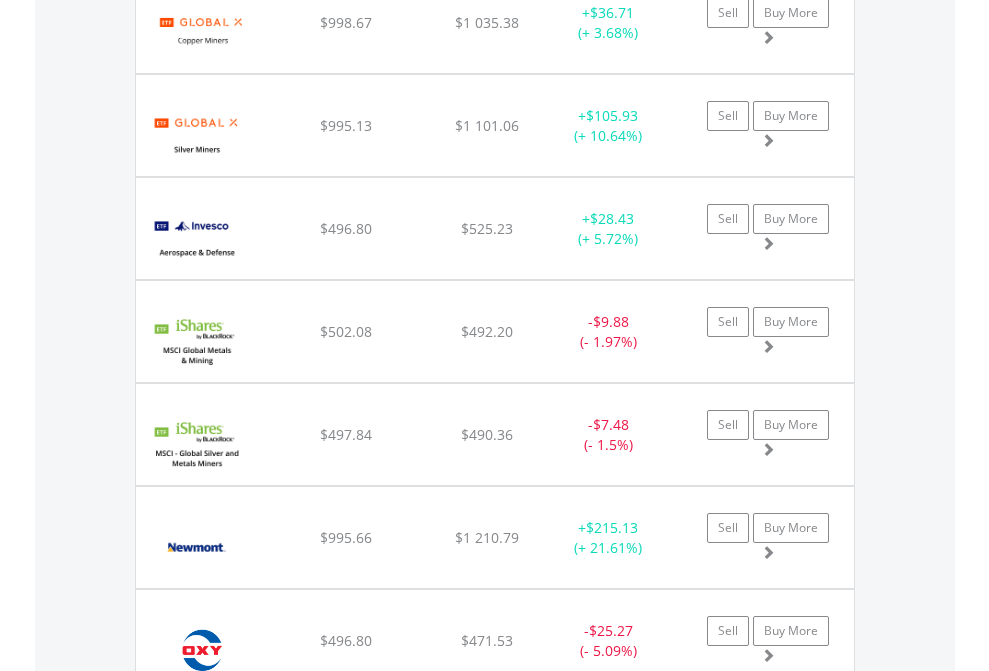 scroll, scrollTop: 2265, scrollLeft: 0, axis: vertical 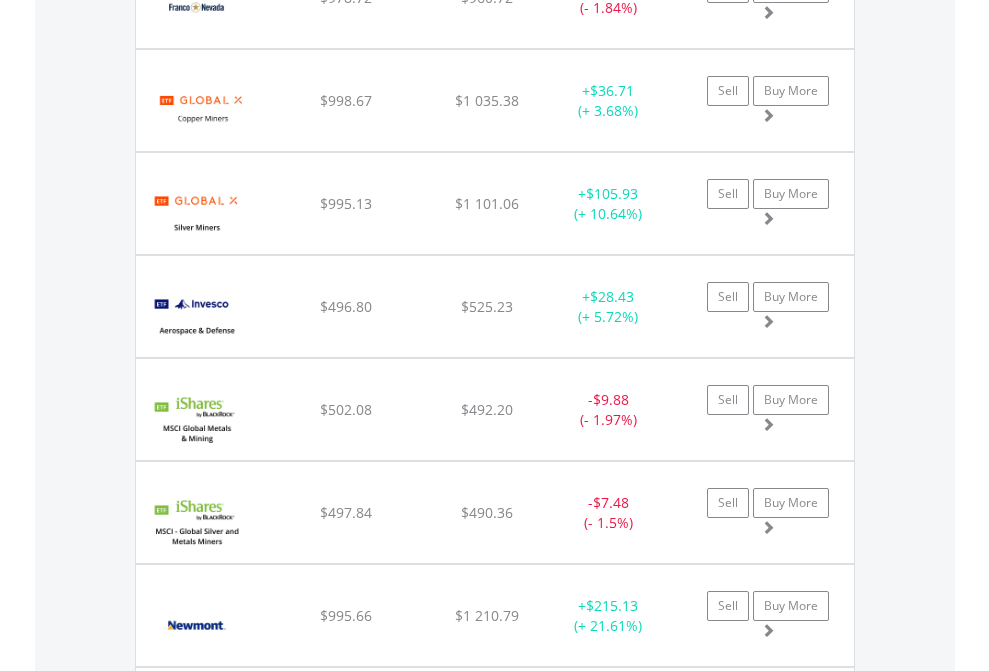 click on "EasyEquities RA" at bounding box center (818, -2077) 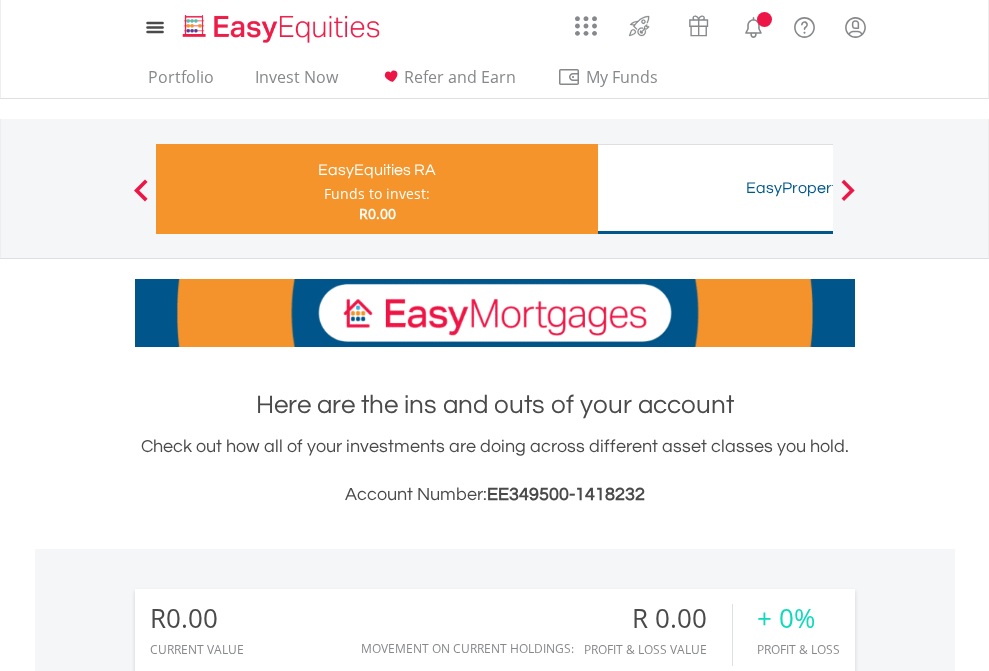 scroll, scrollTop: 1486, scrollLeft: 0, axis: vertical 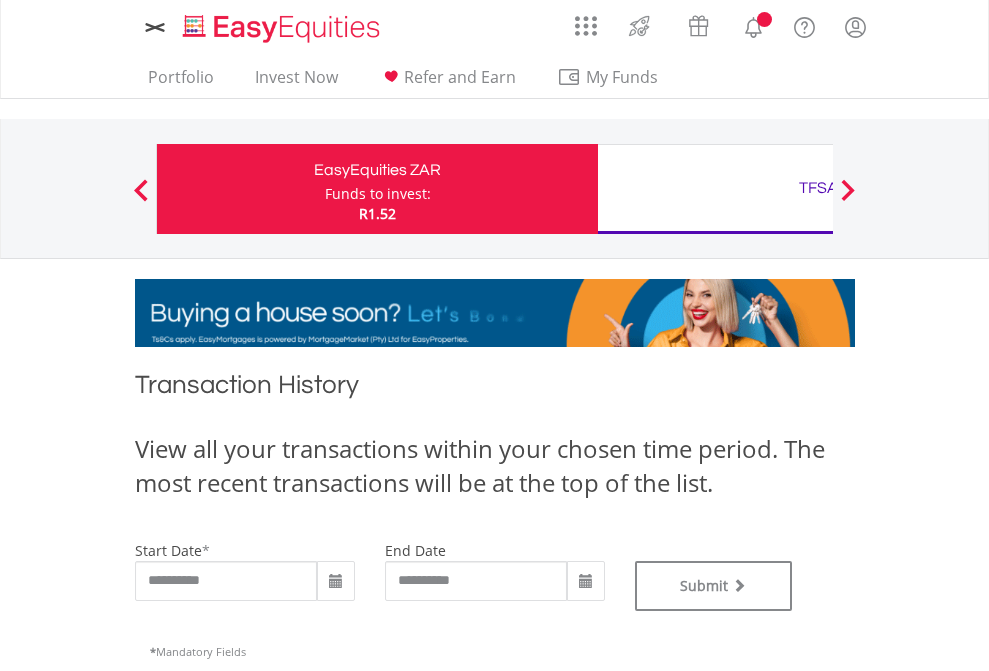 type on "**********" 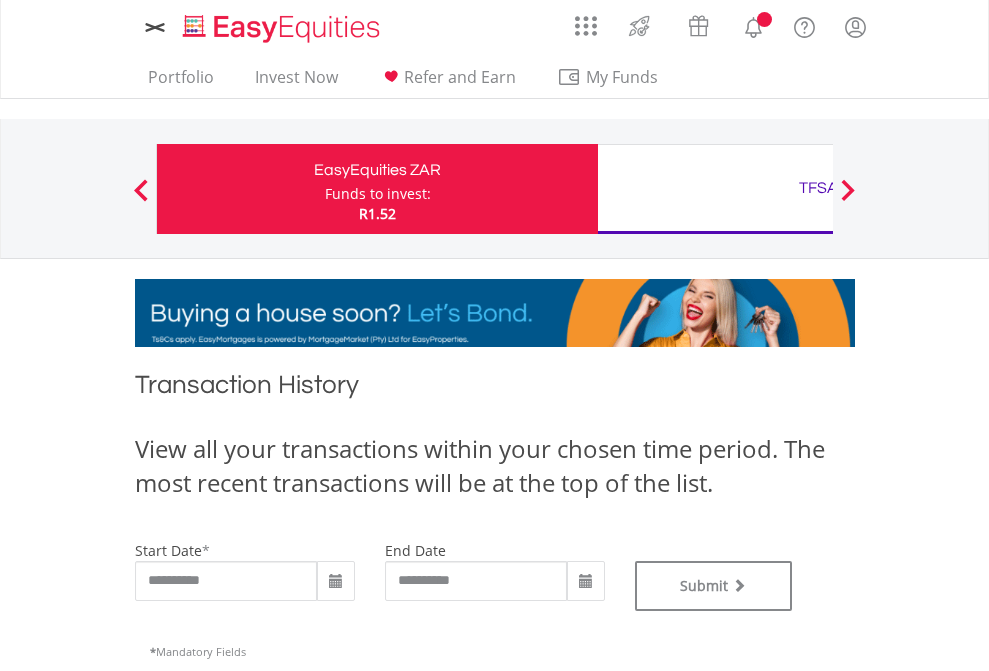 type on "**********" 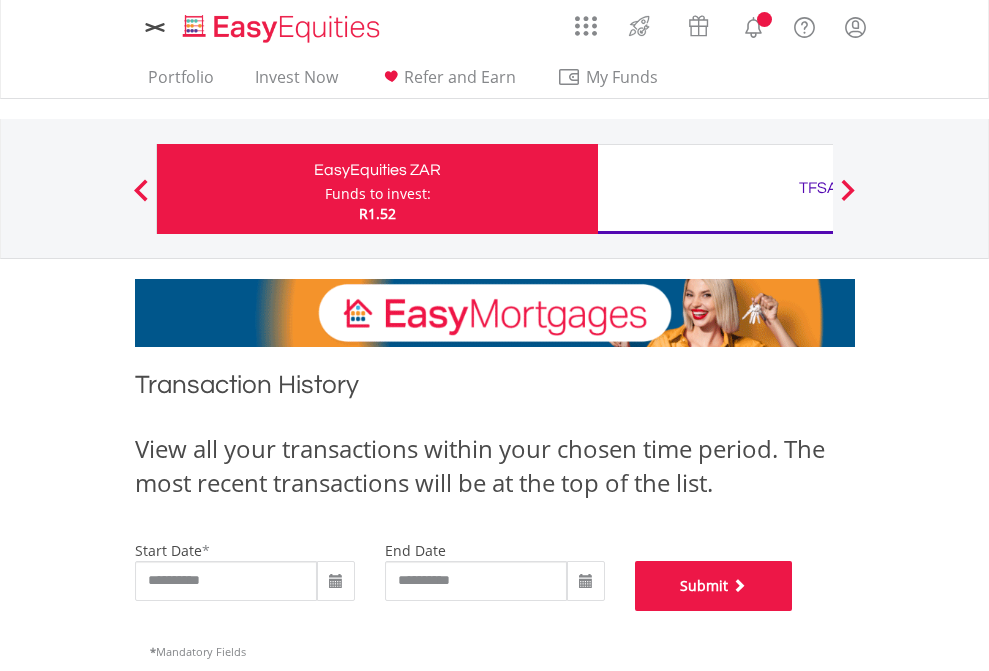 click on "Submit" at bounding box center (714, 586) 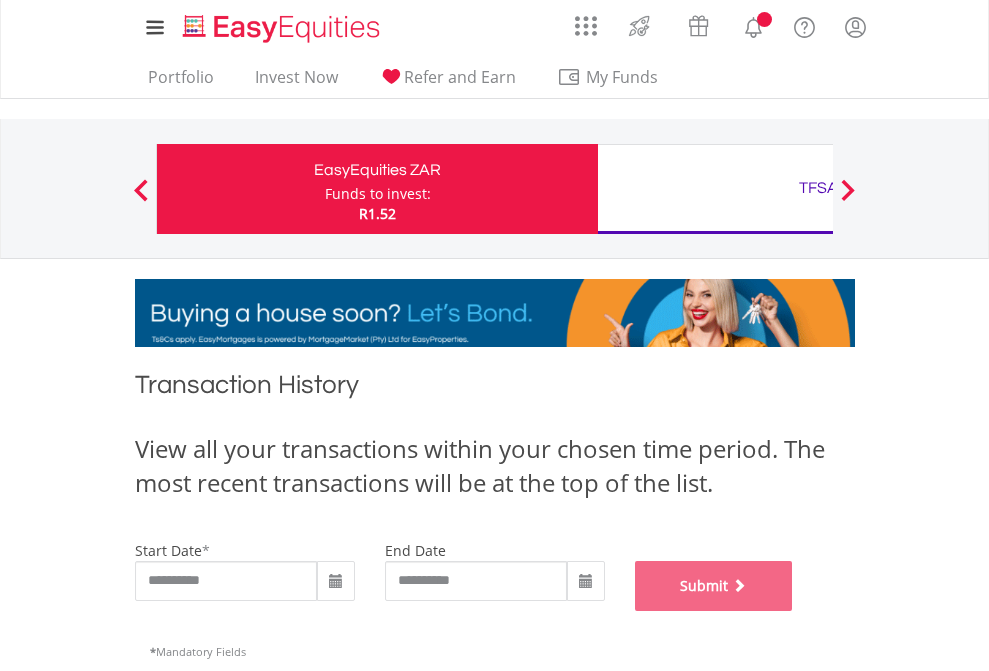 scroll, scrollTop: 811, scrollLeft: 0, axis: vertical 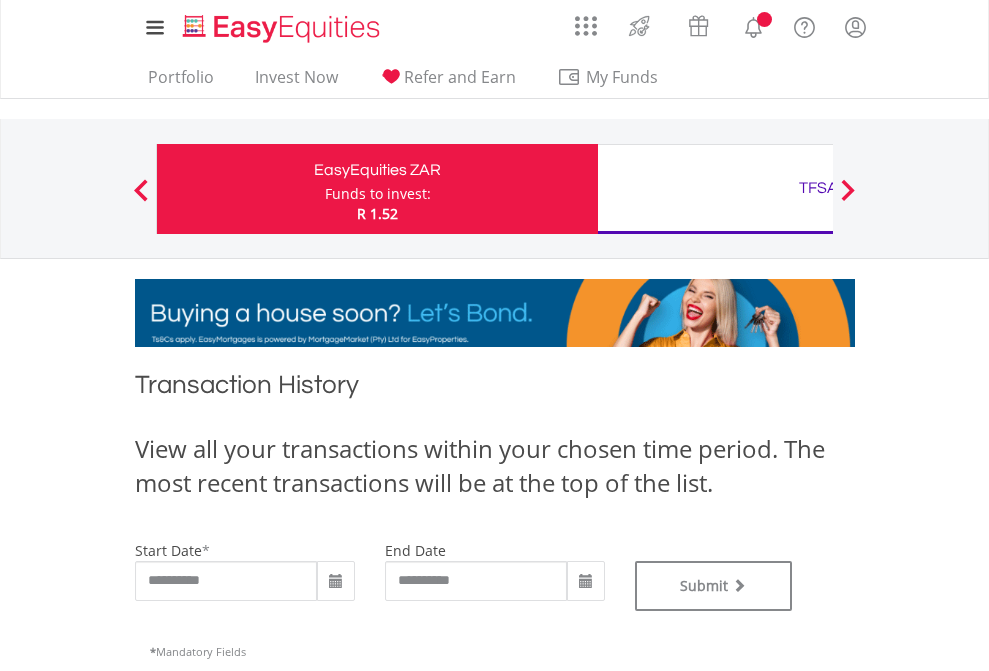 click on "TFSA" at bounding box center [818, 188] 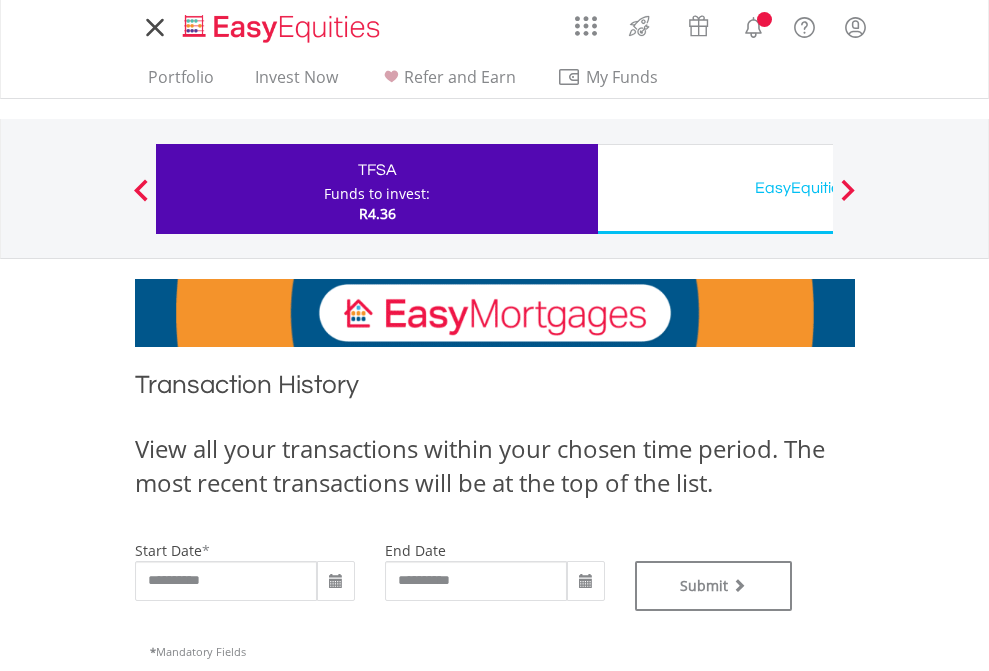 scroll, scrollTop: 0, scrollLeft: 0, axis: both 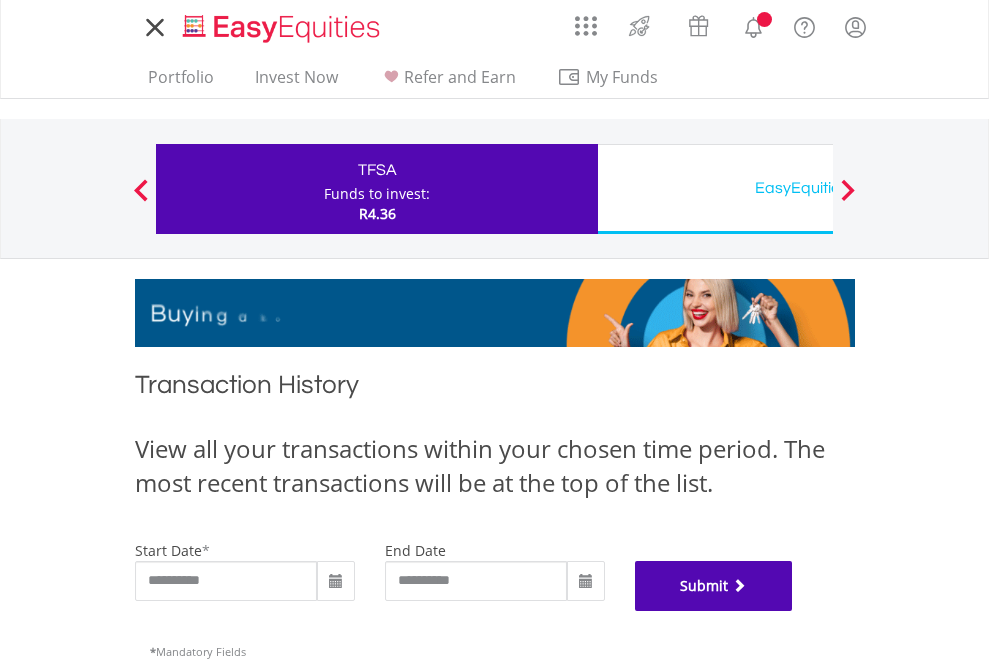 click on "Submit" at bounding box center [714, 586] 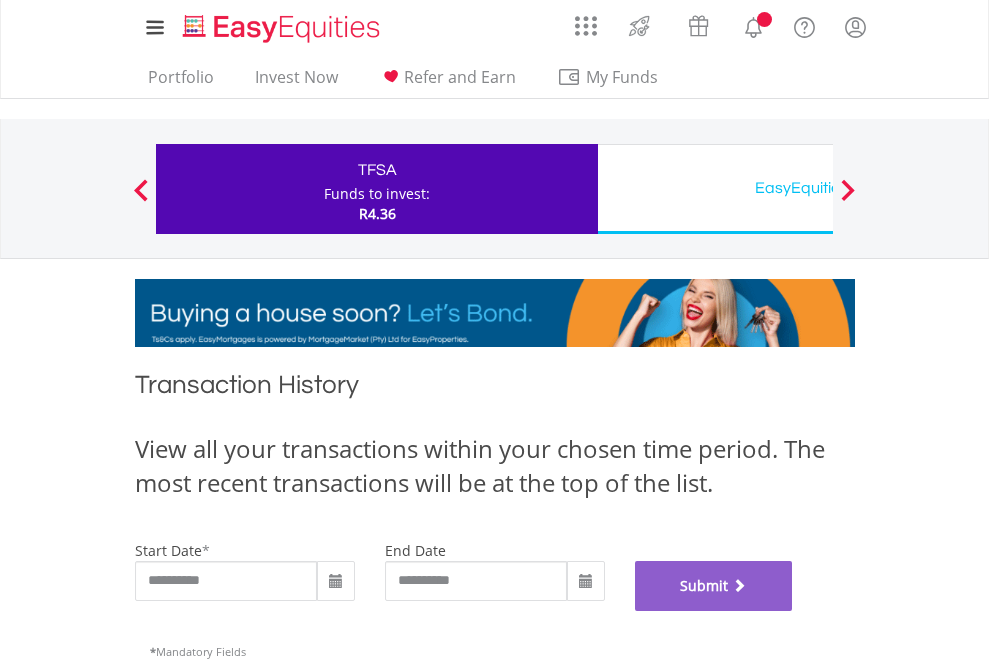scroll, scrollTop: 811, scrollLeft: 0, axis: vertical 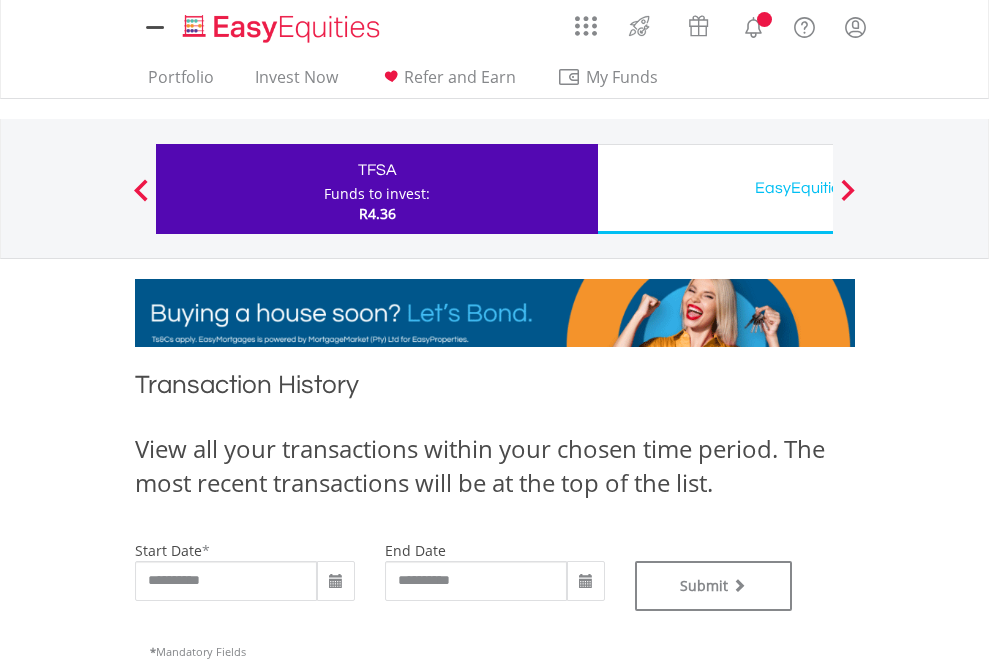 click on "EasyEquities USD" at bounding box center [818, 188] 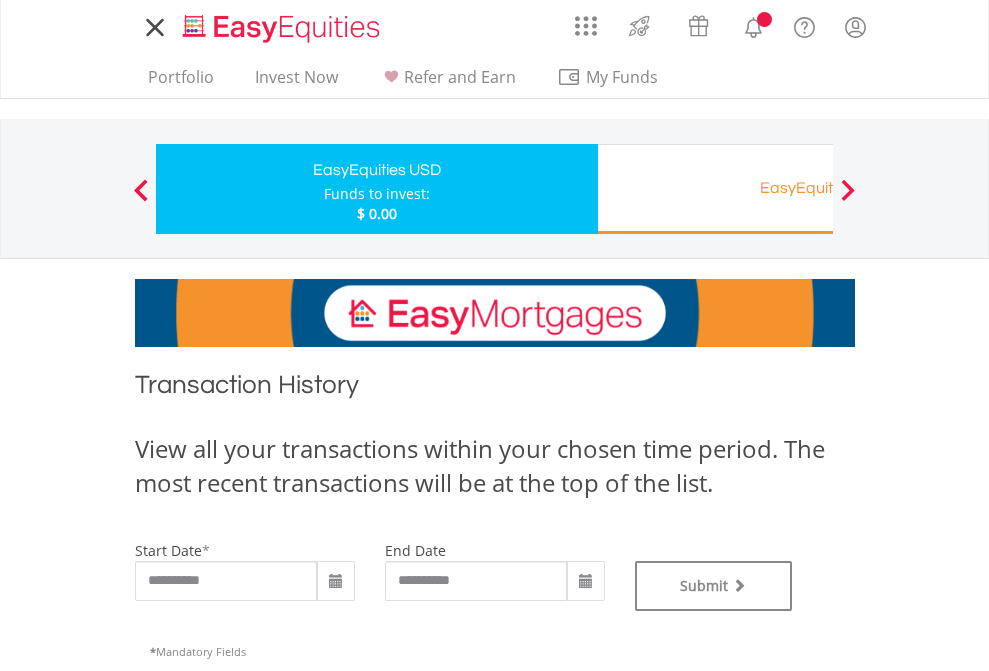 scroll, scrollTop: 0, scrollLeft: 0, axis: both 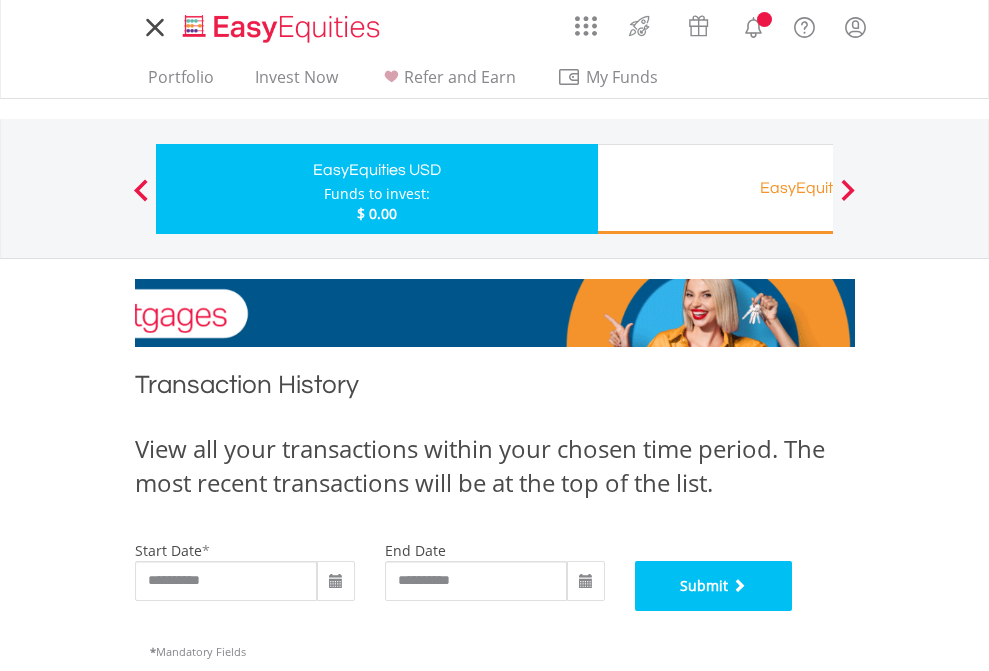 click on "Submit" at bounding box center (714, 586) 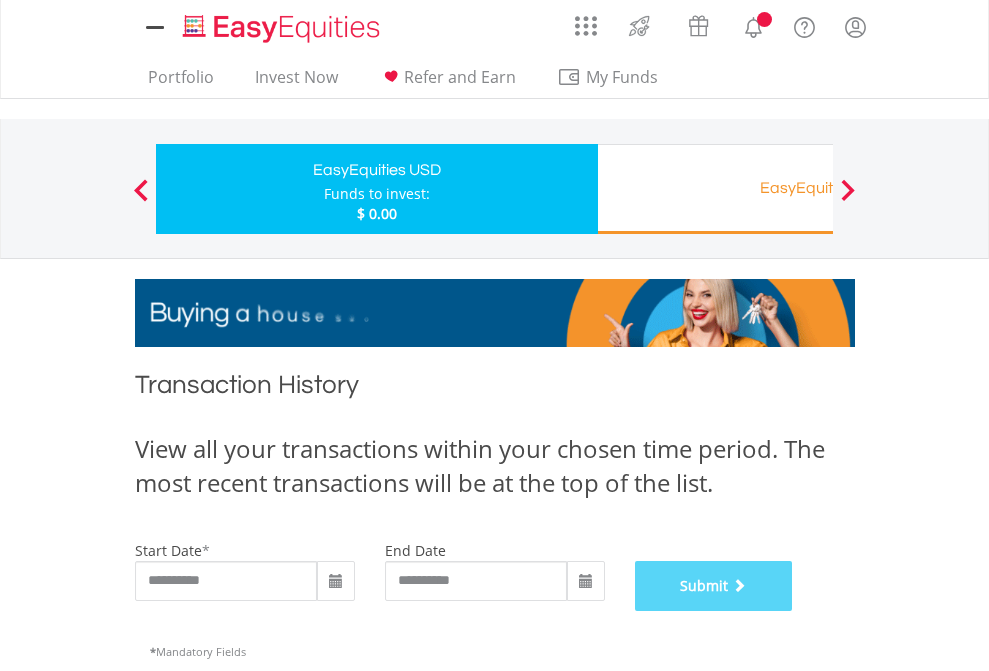 scroll, scrollTop: 811, scrollLeft: 0, axis: vertical 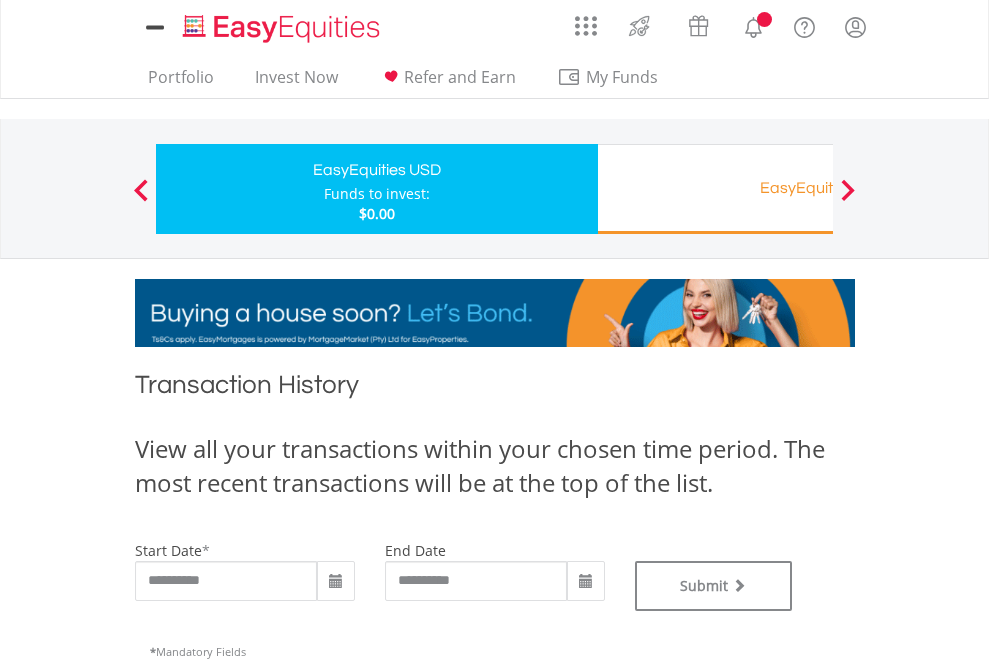 click on "EasyEquities RA" at bounding box center [818, 188] 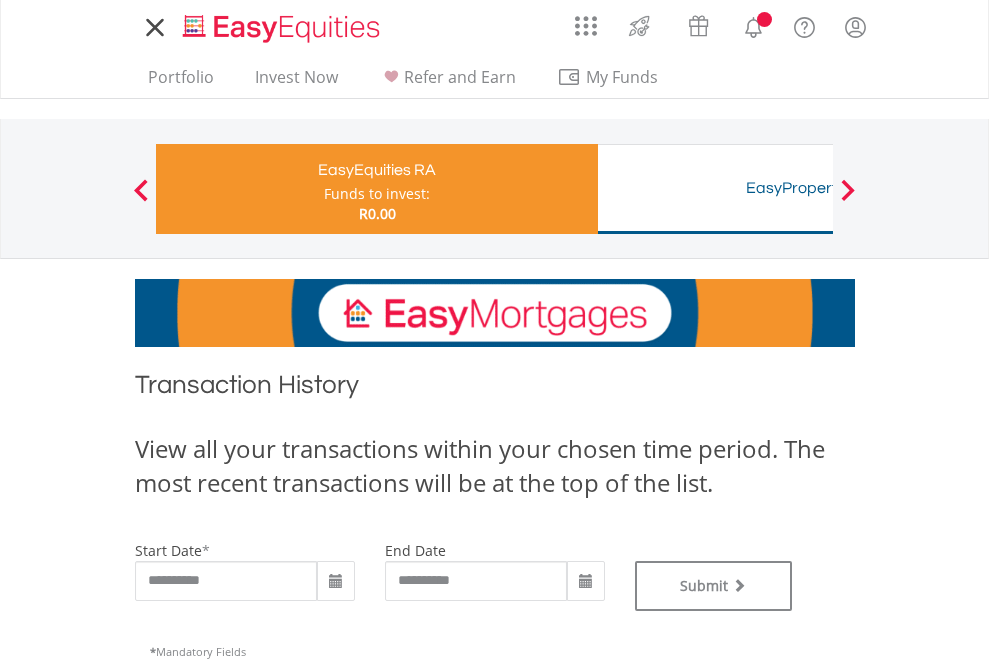 scroll, scrollTop: 0, scrollLeft: 0, axis: both 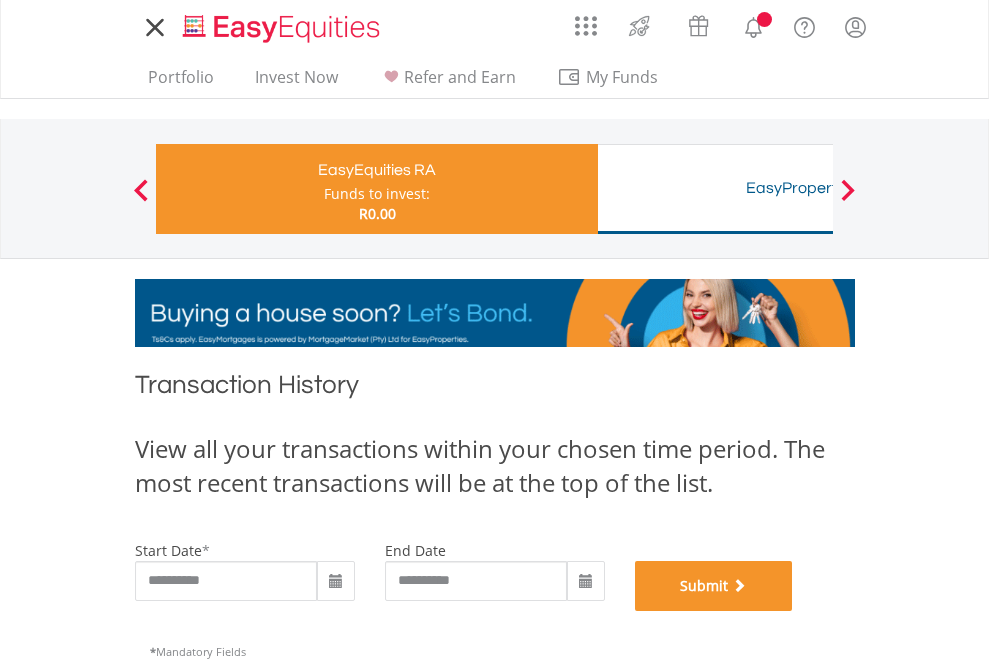 click on "Submit" at bounding box center [714, 586] 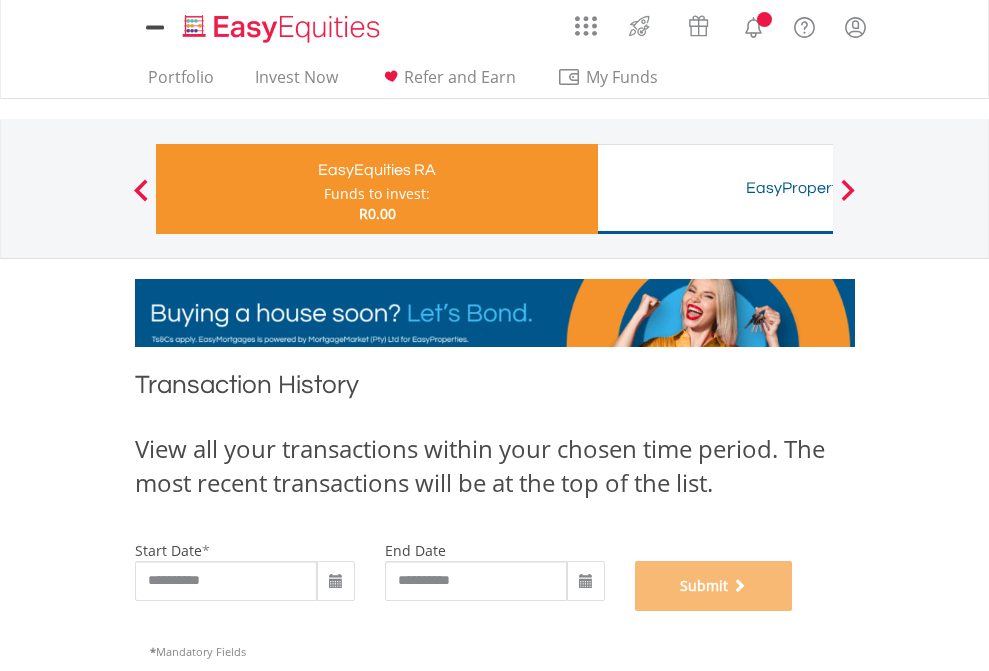 scroll, scrollTop: 811, scrollLeft: 0, axis: vertical 